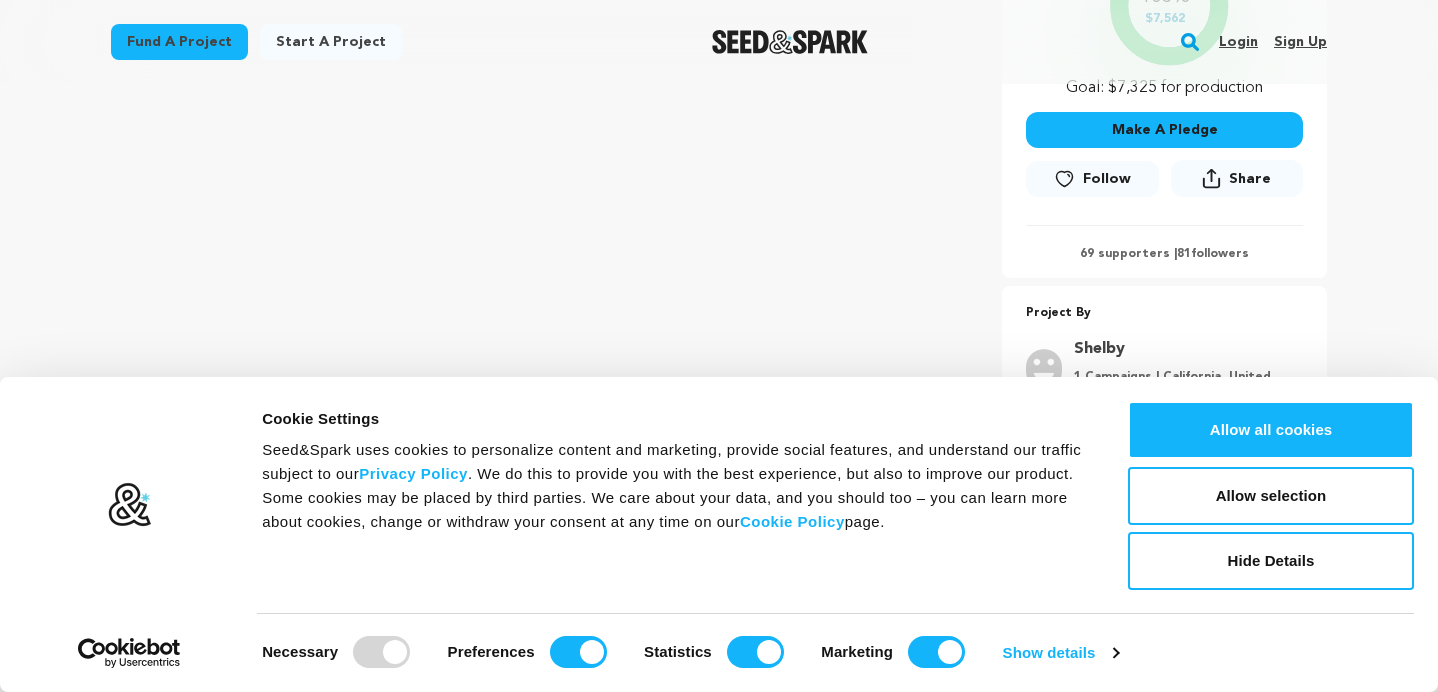 scroll, scrollTop: 531, scrollLeft: 0, axis: vertical 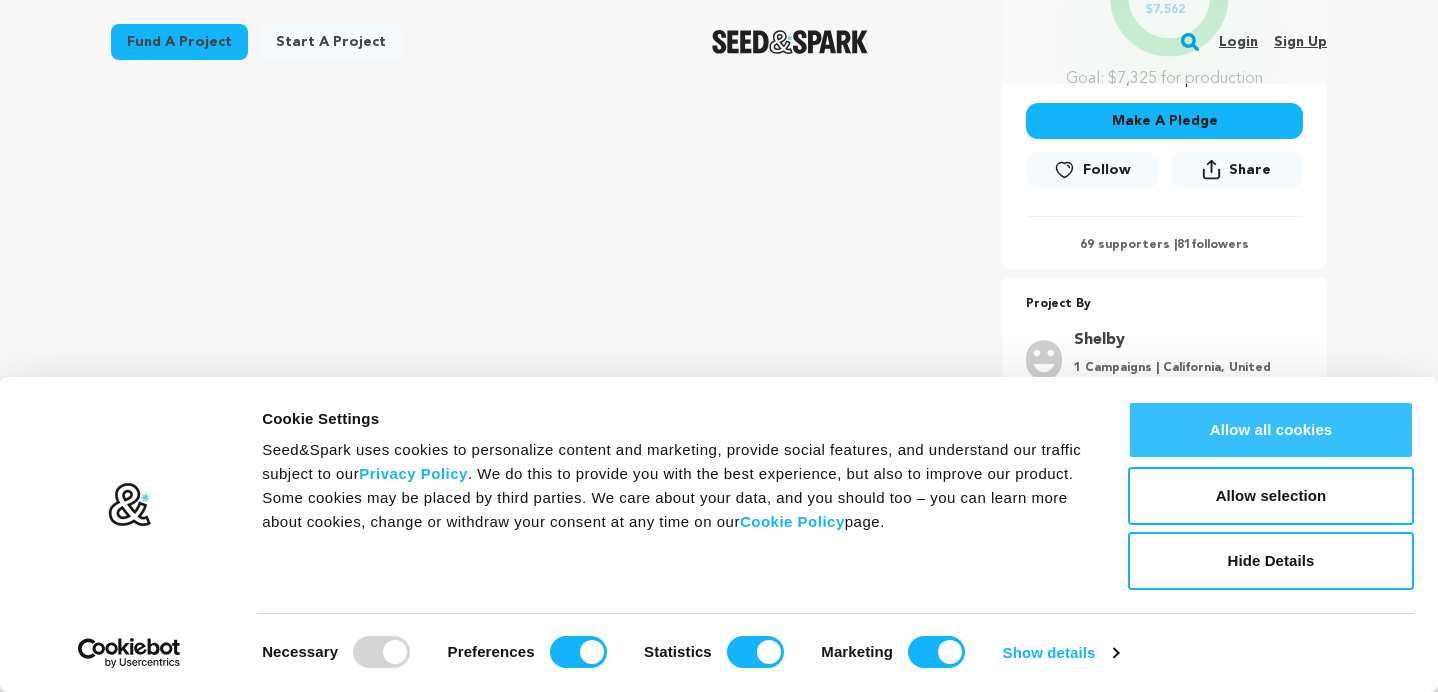 click on "Allow all cookies" at bounding box center [1271, 430] 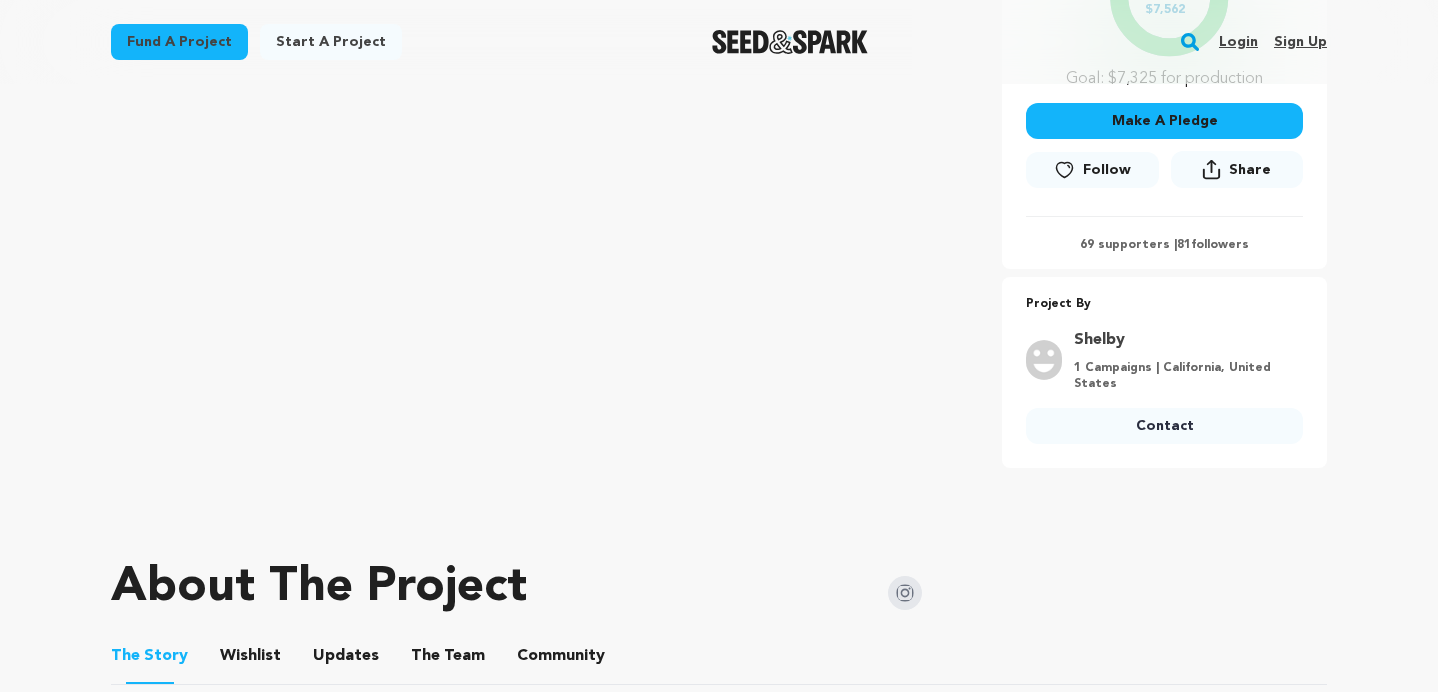 scroll, scrollTop: 317, scrollLeft: 0, axis: vertical 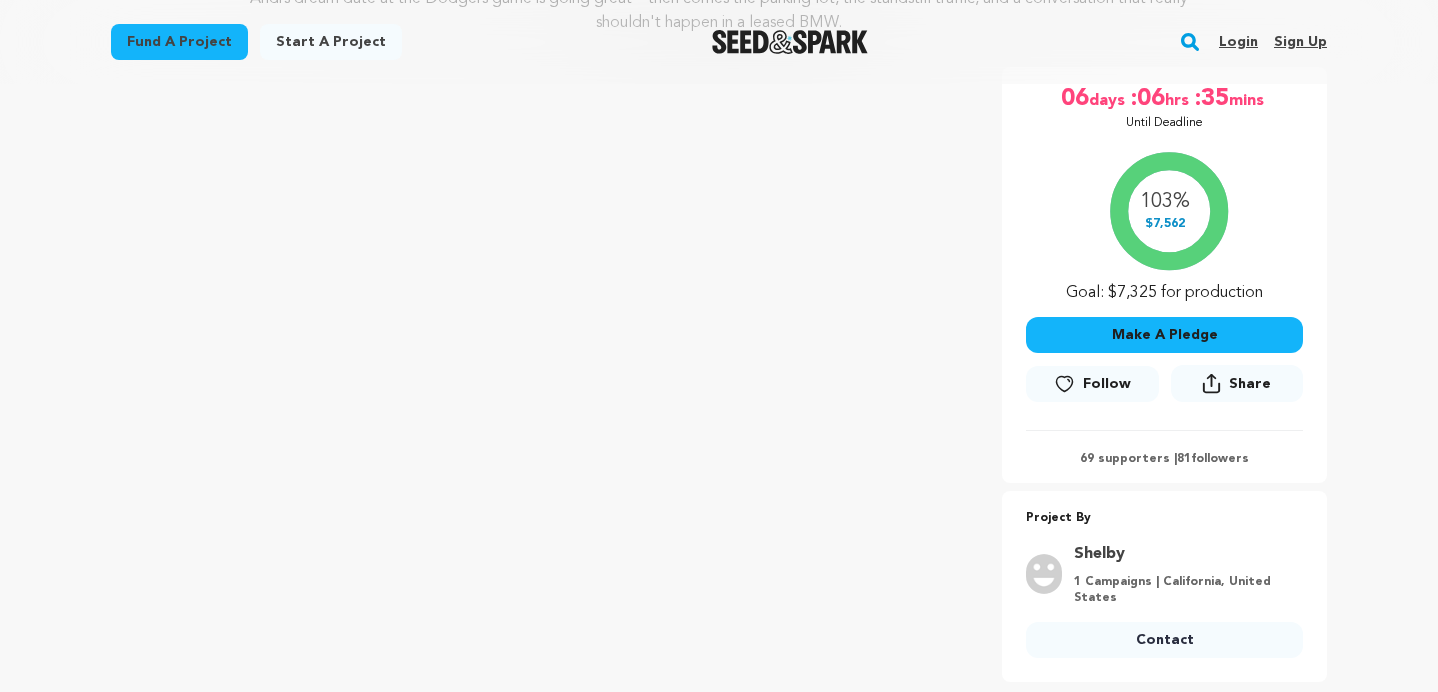 click on "Make A Pledge" at bounding box center (1164, 335) 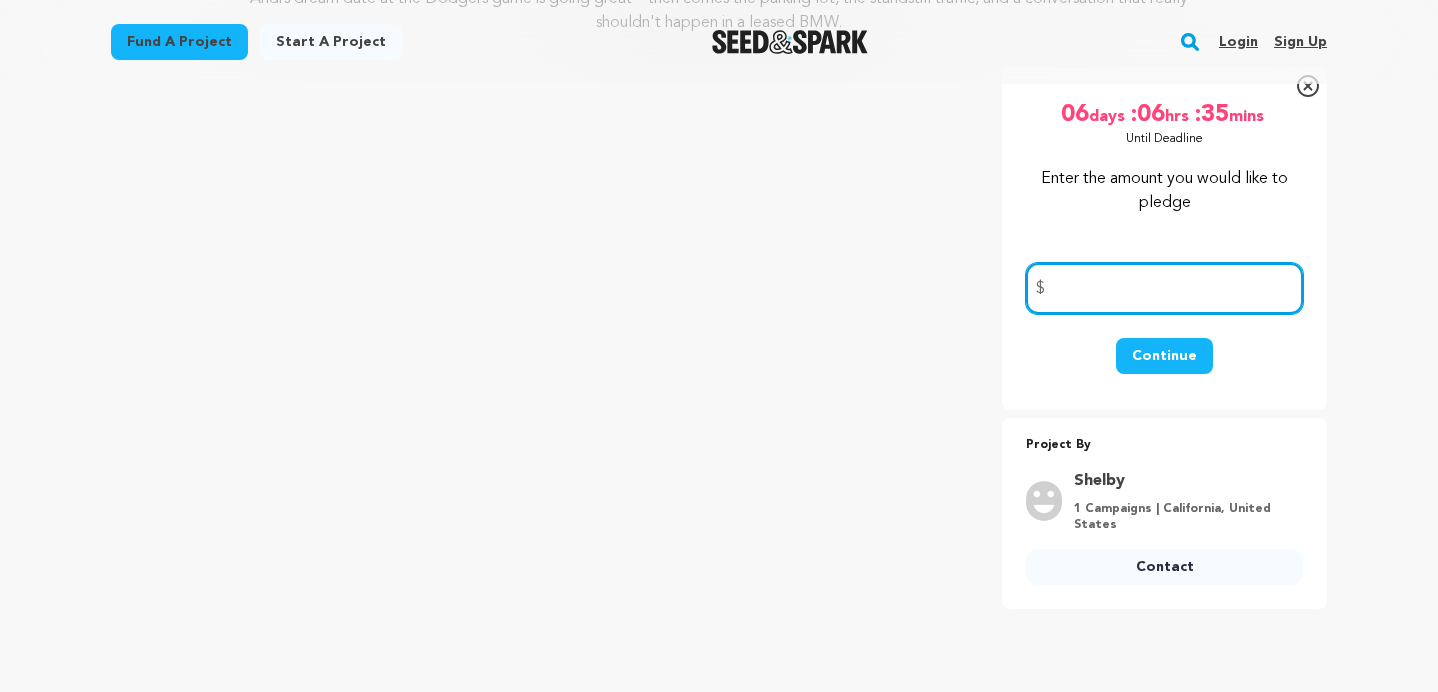 click at bounding box center [1164, 288] 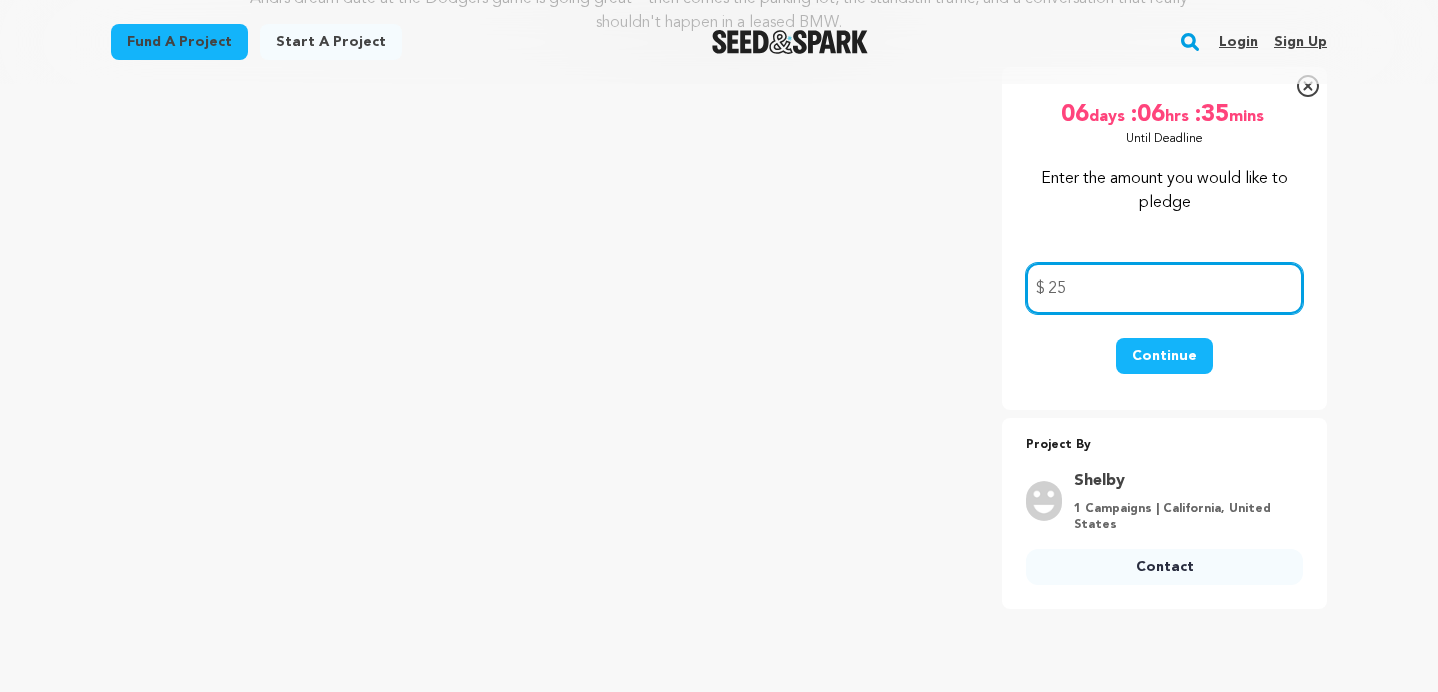 type on "25" 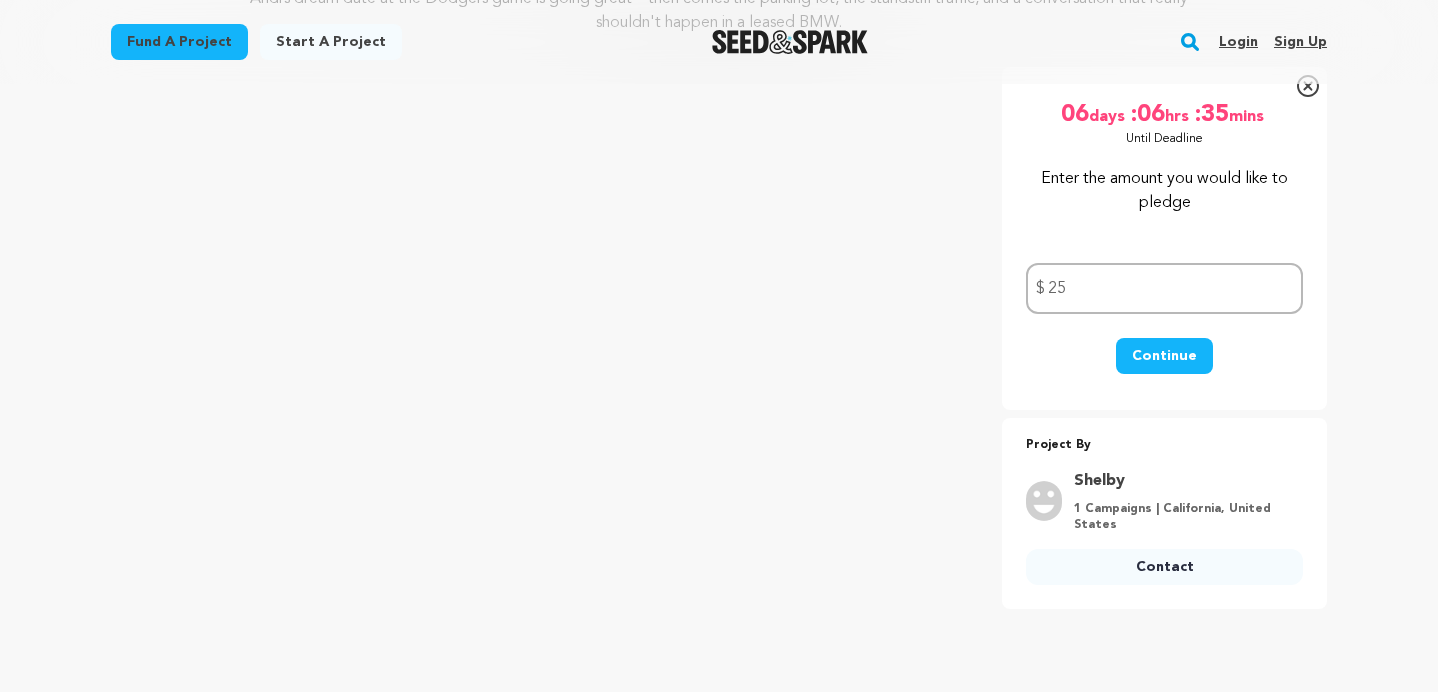 click on "Continue" at bounding box center (1164, 356) 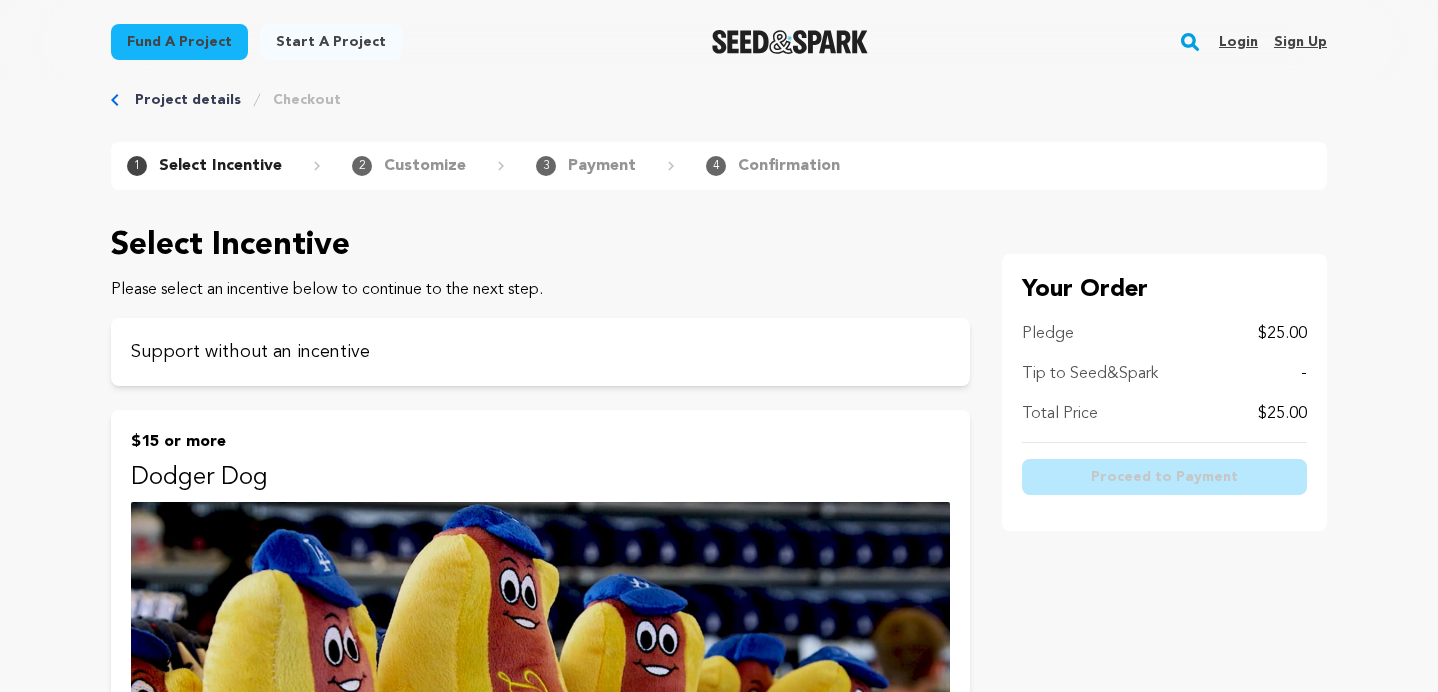 scroll, scrollTop: 0, scrollLeft: 0, axis: both 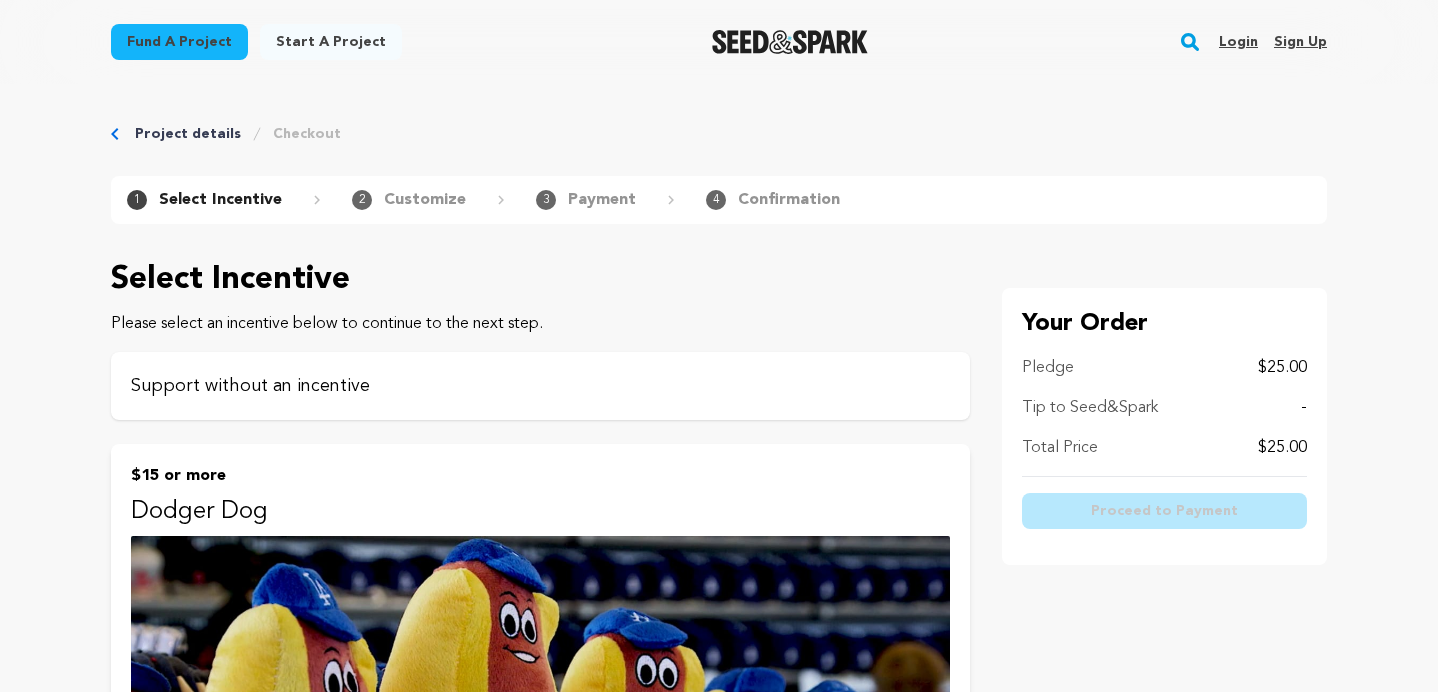 click on "Support without an incentive" at bounding box center [540, 386] 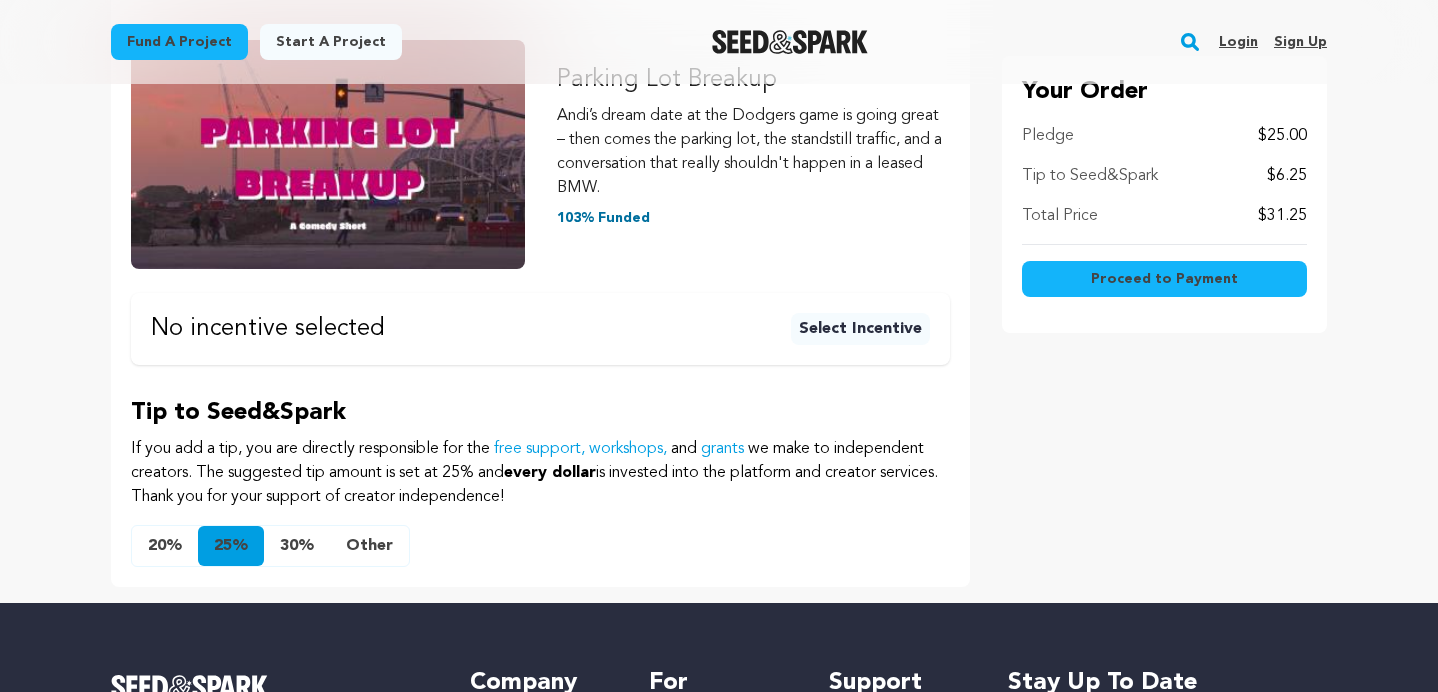 scroll, scrollTop: 424, scrollLeft: 0, axis: vertical 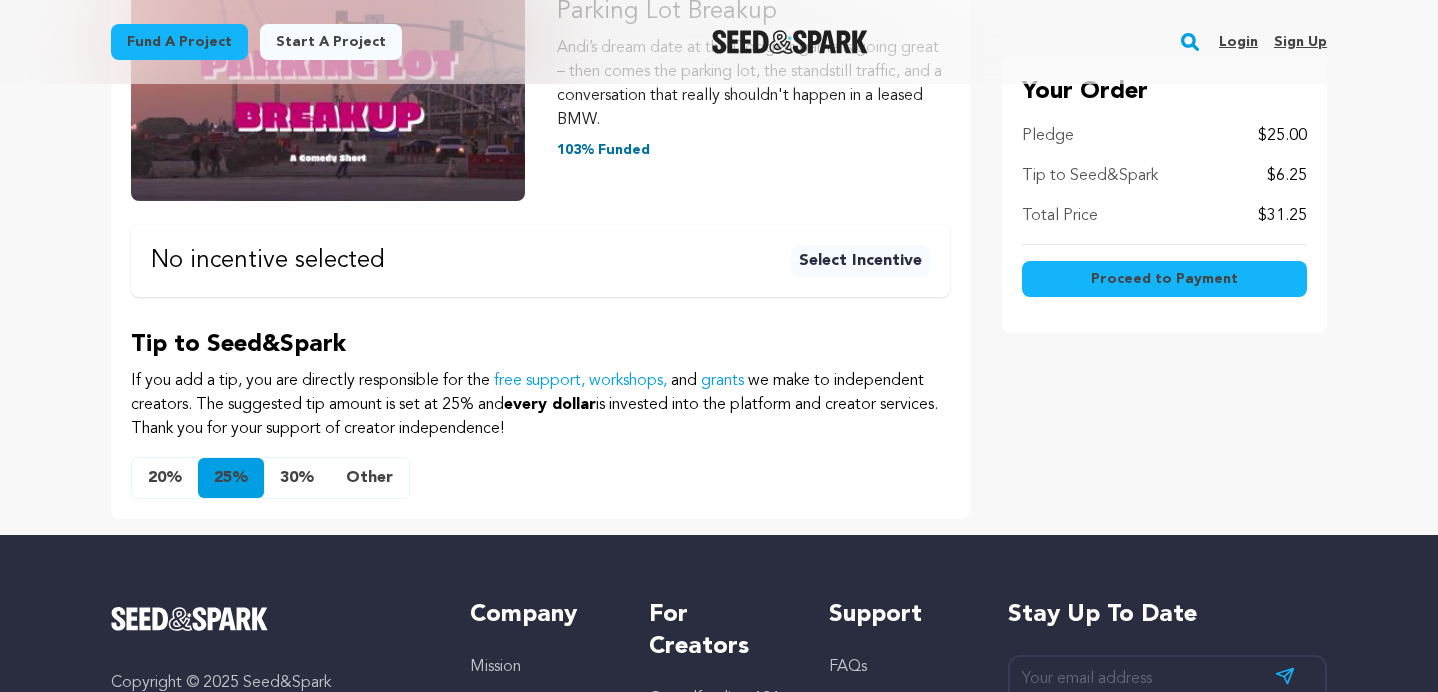 click on "Other" at bounding box center [369, 478] 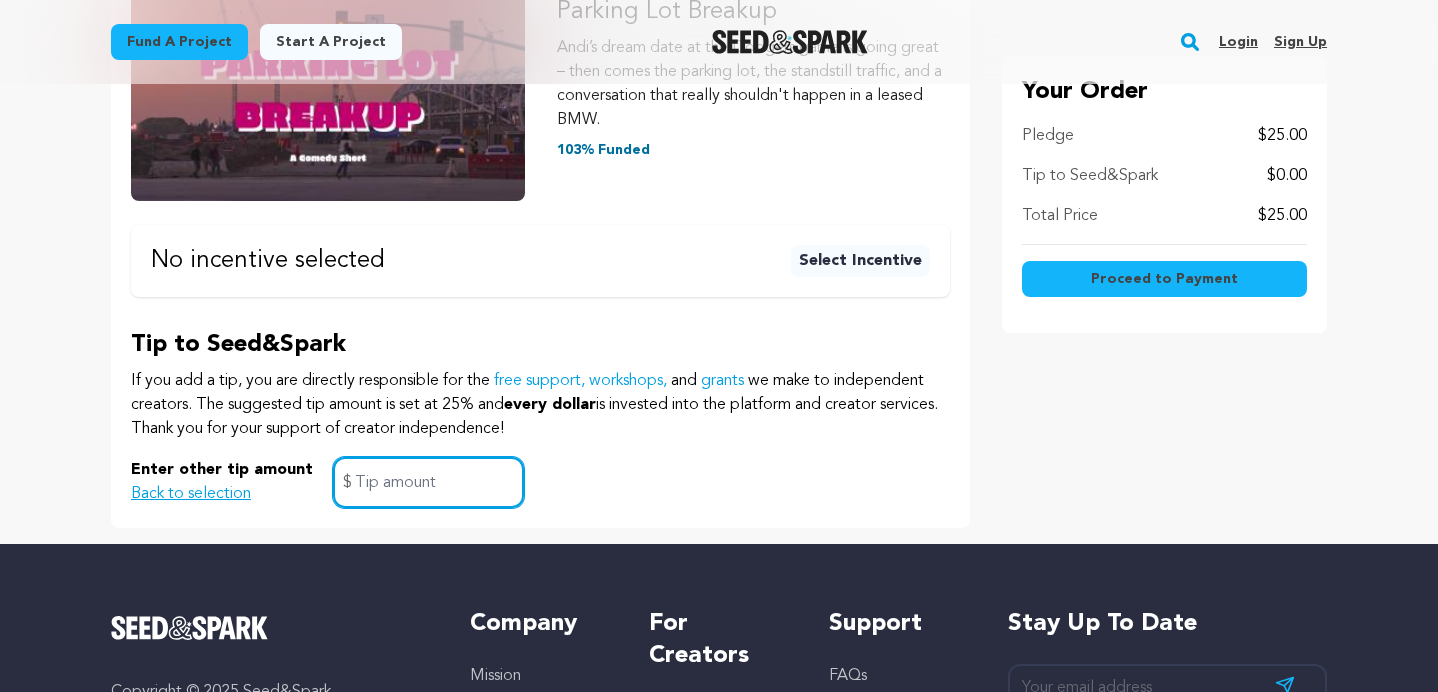 click at bounding box center (428, 482) 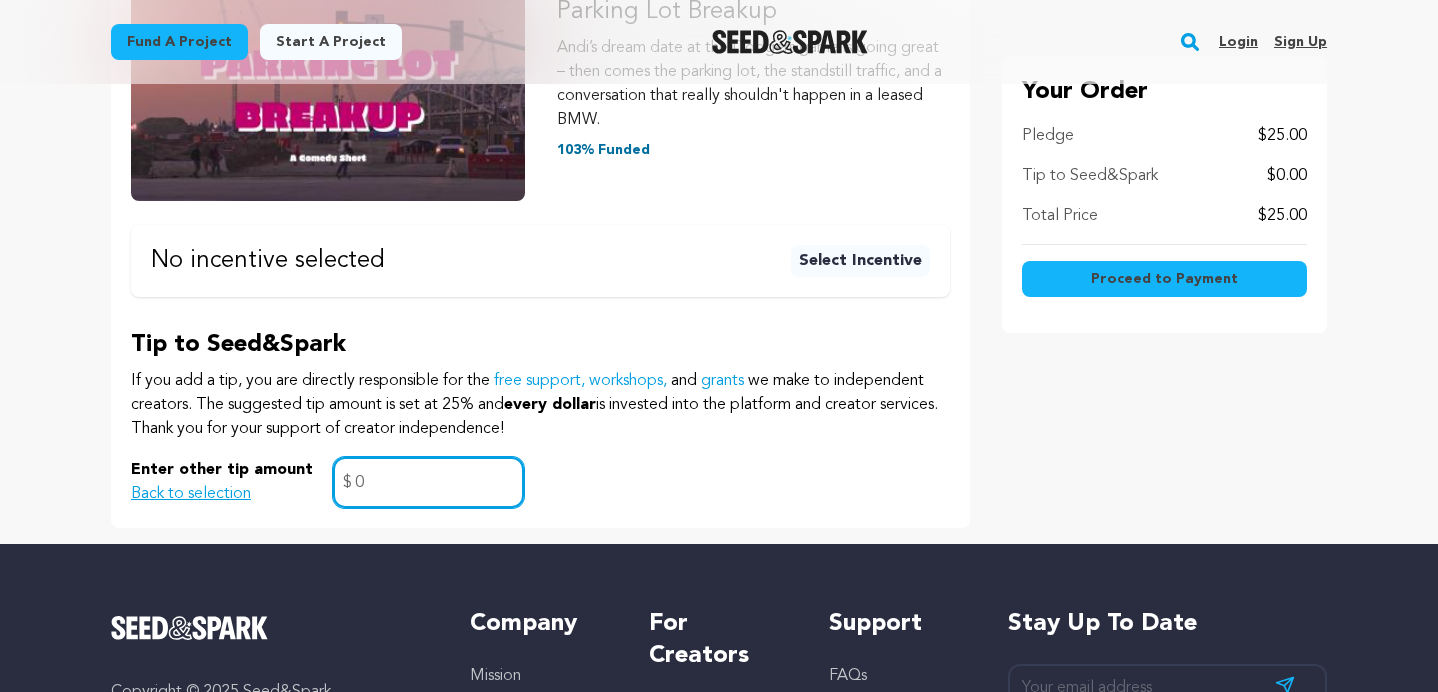 type on "0" 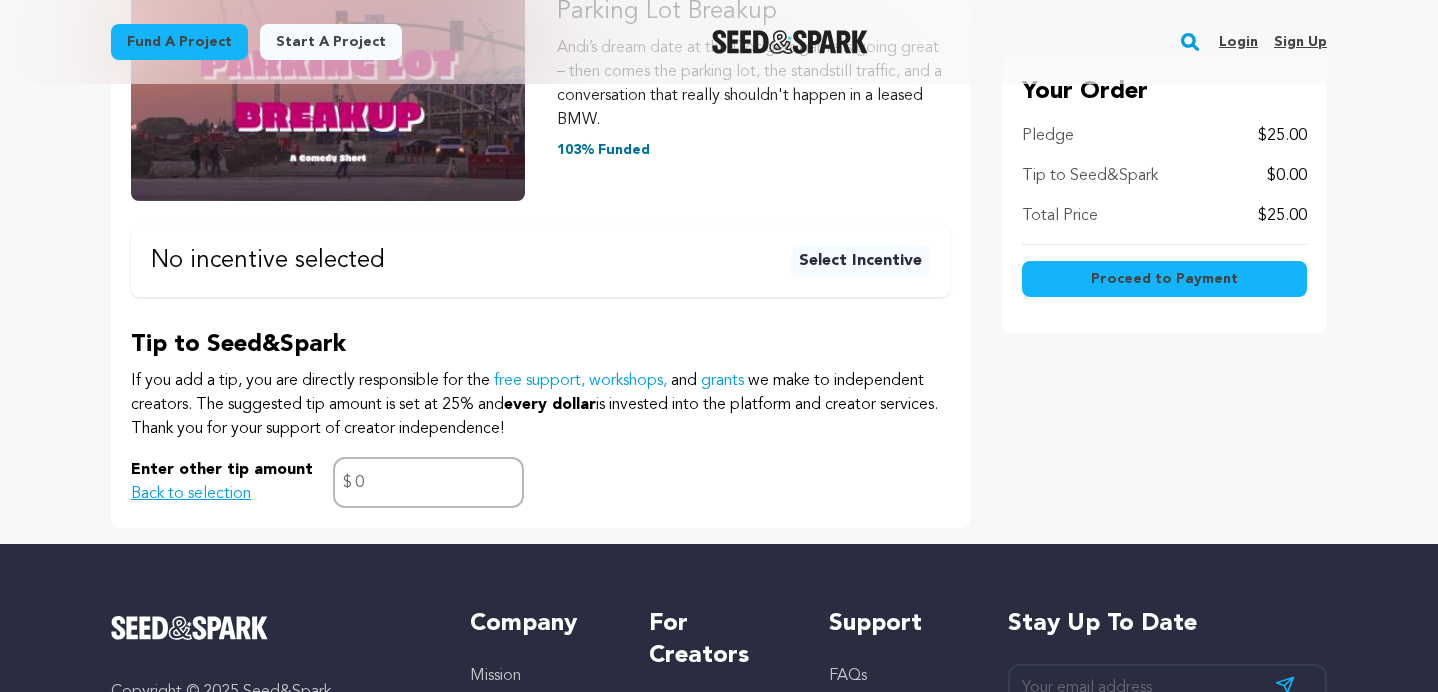 click on "Enter other tip amount
Back to selection
0
$" at bounding box center (540, 482) 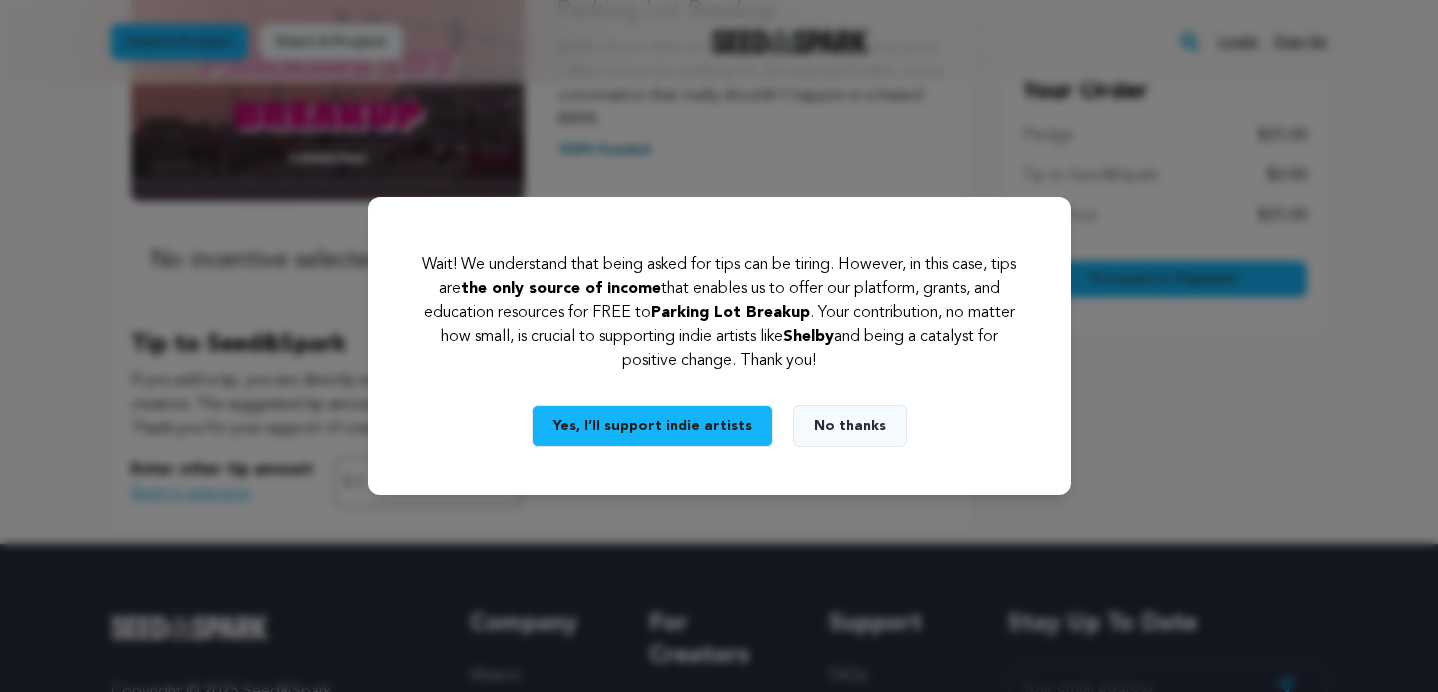 click on "No thanks" at bounding box center (850, 426) 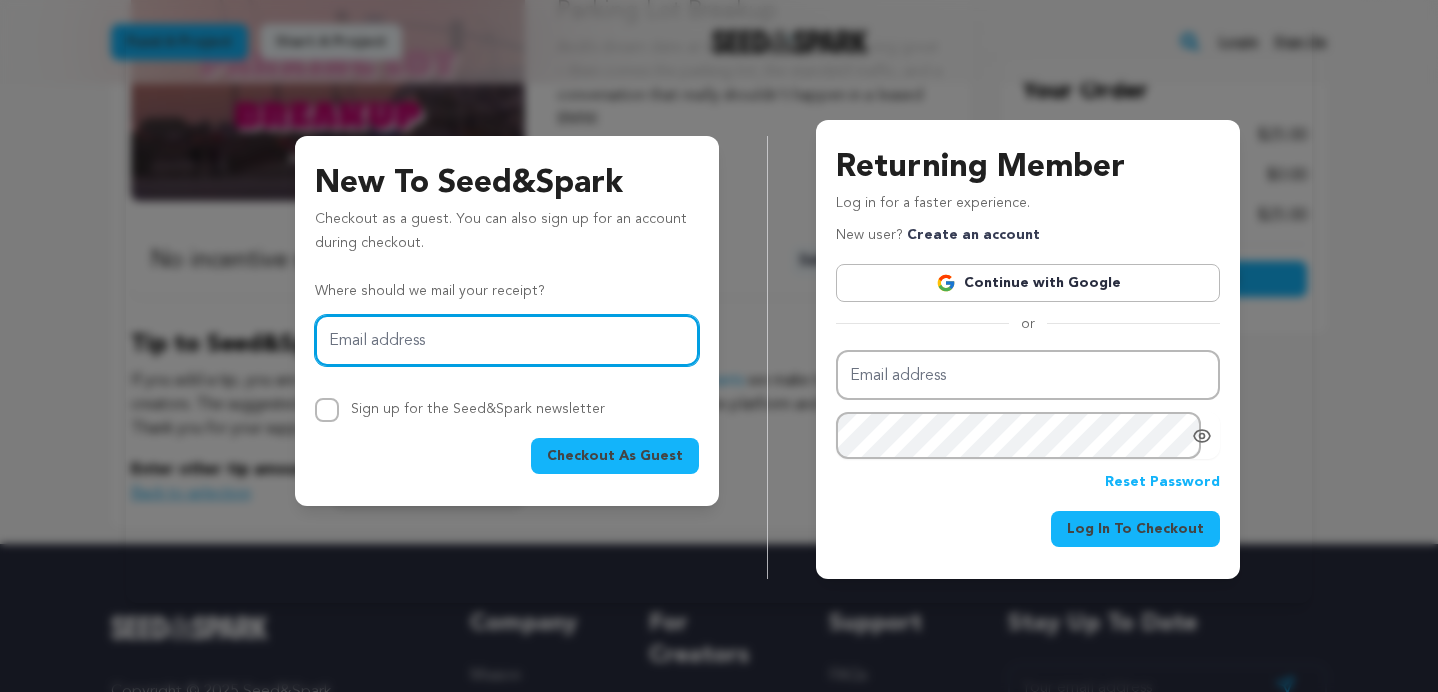 click on "Email address" at bounding box center [507, 340] 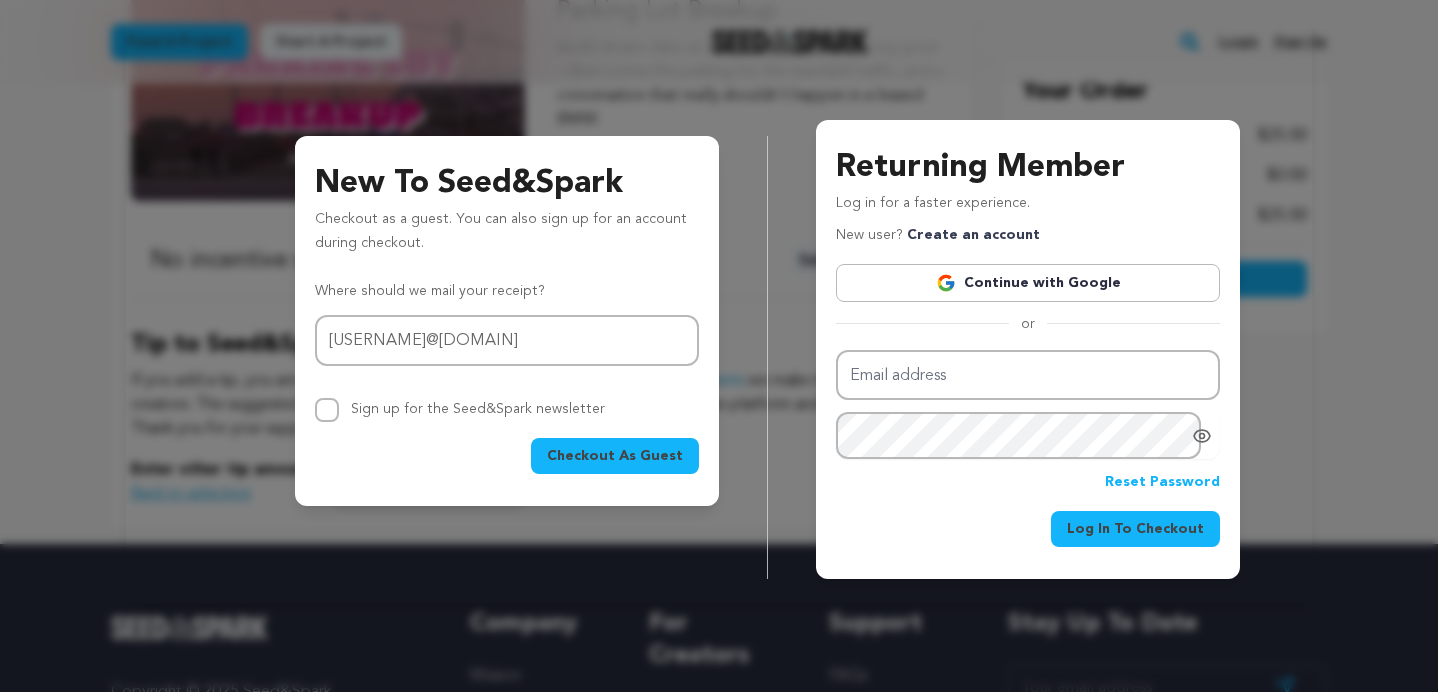 click on "Checkout As Guest" at bounding box center (615, 456) 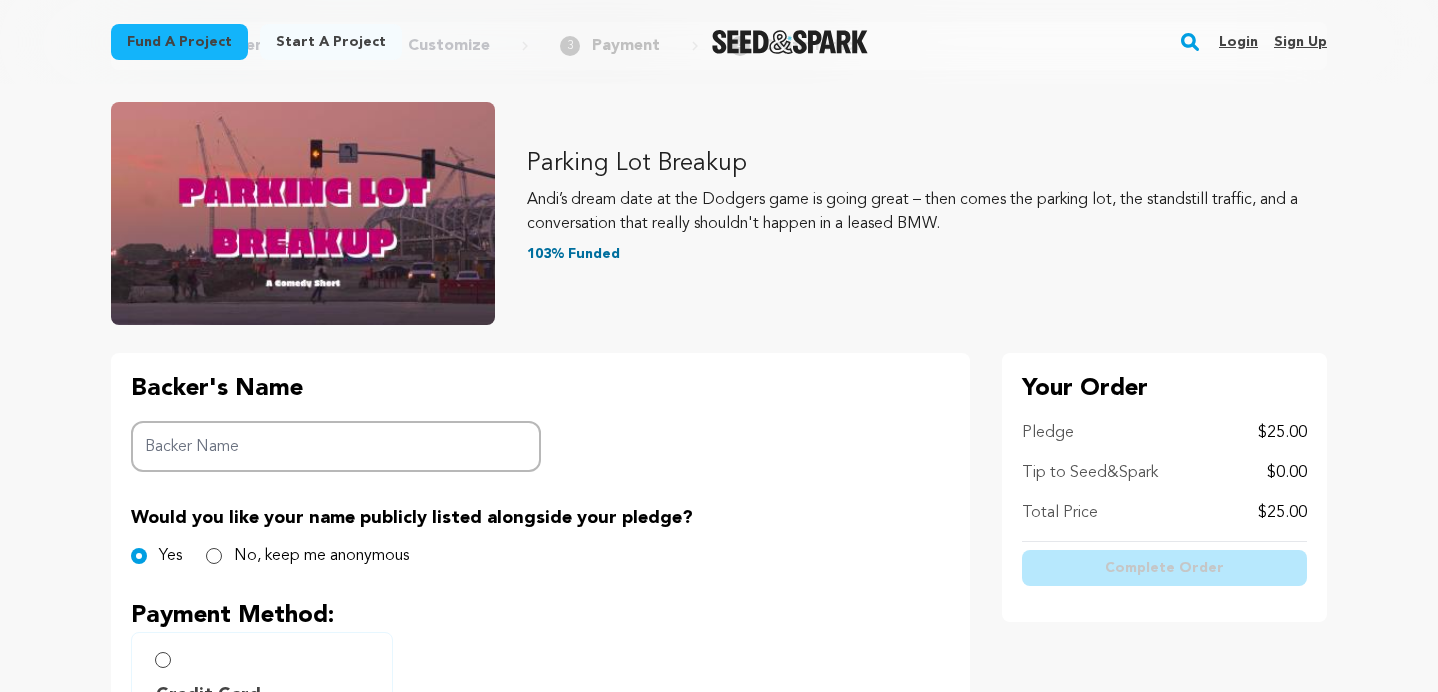 scroll, scrollTop: 194, scrollLeft: 0, axis: vertical 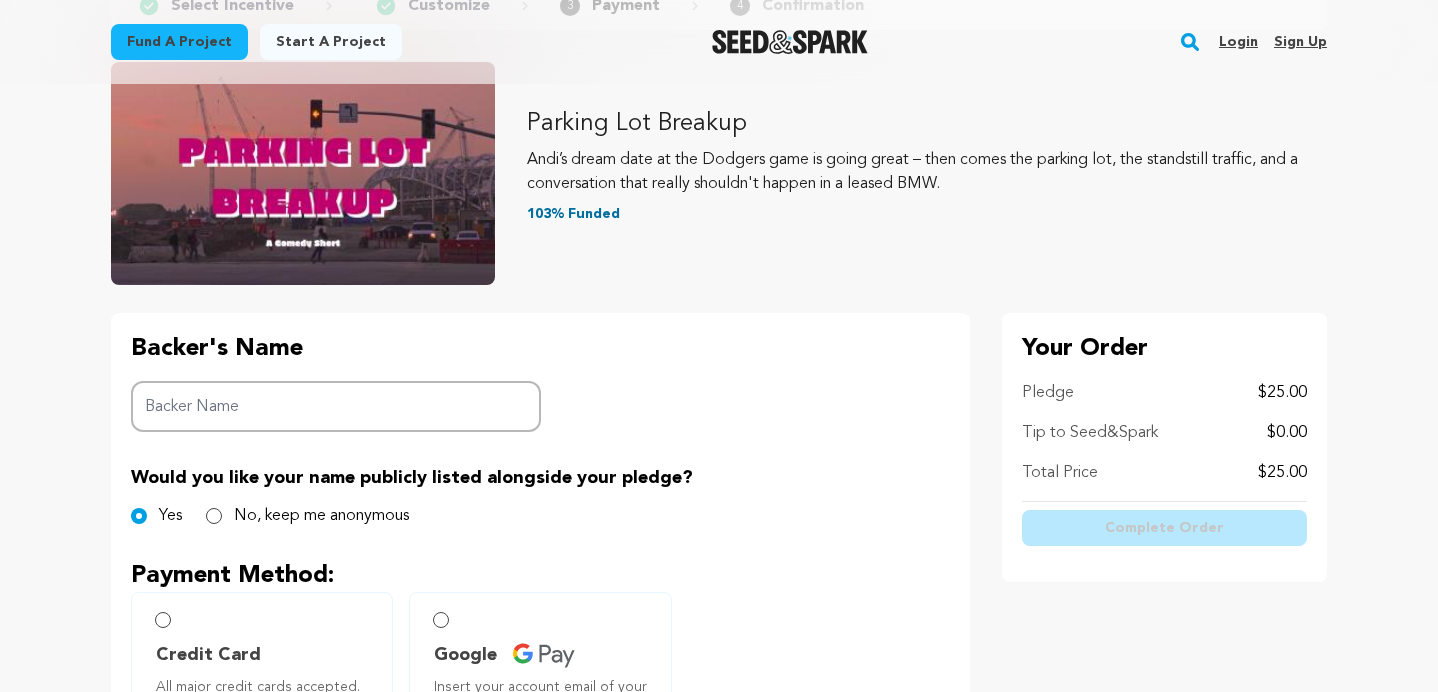 click on "Backer Name" at bounding box center [336, 406] 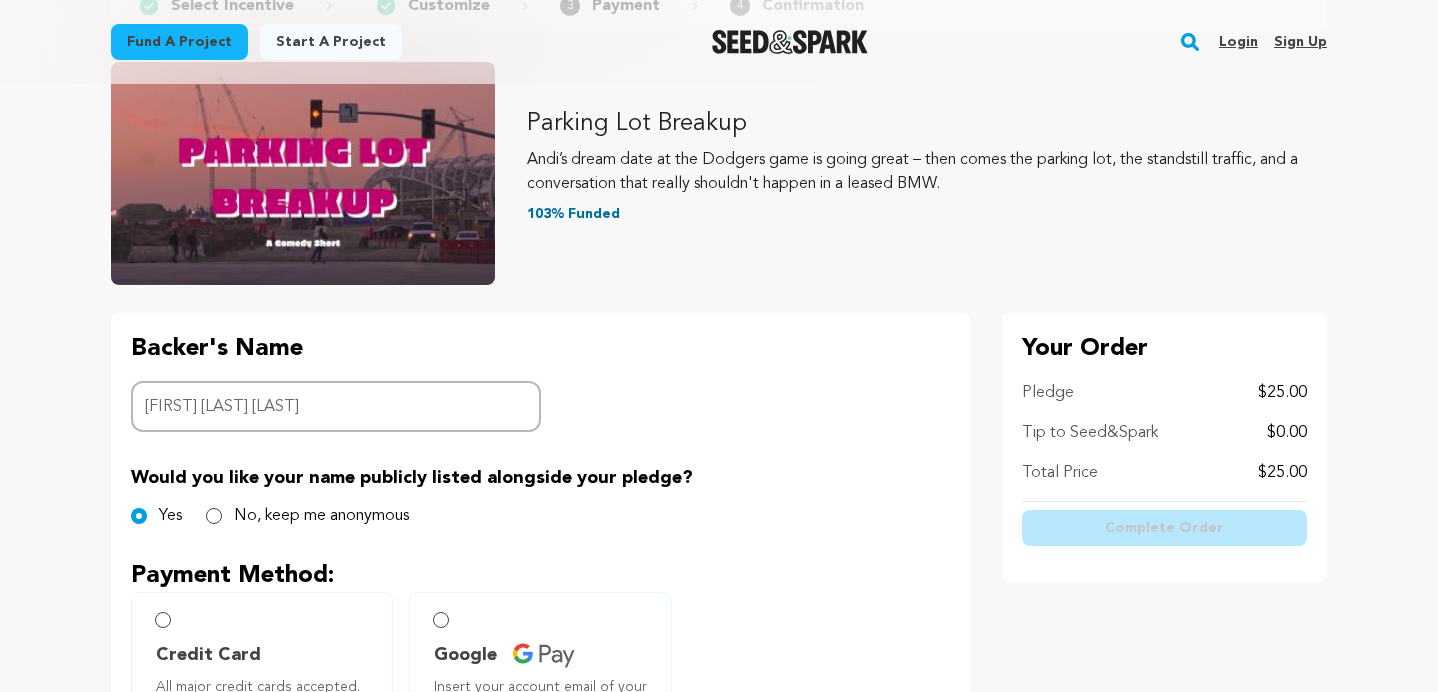 type on "Aaron Durlauf Wilder" 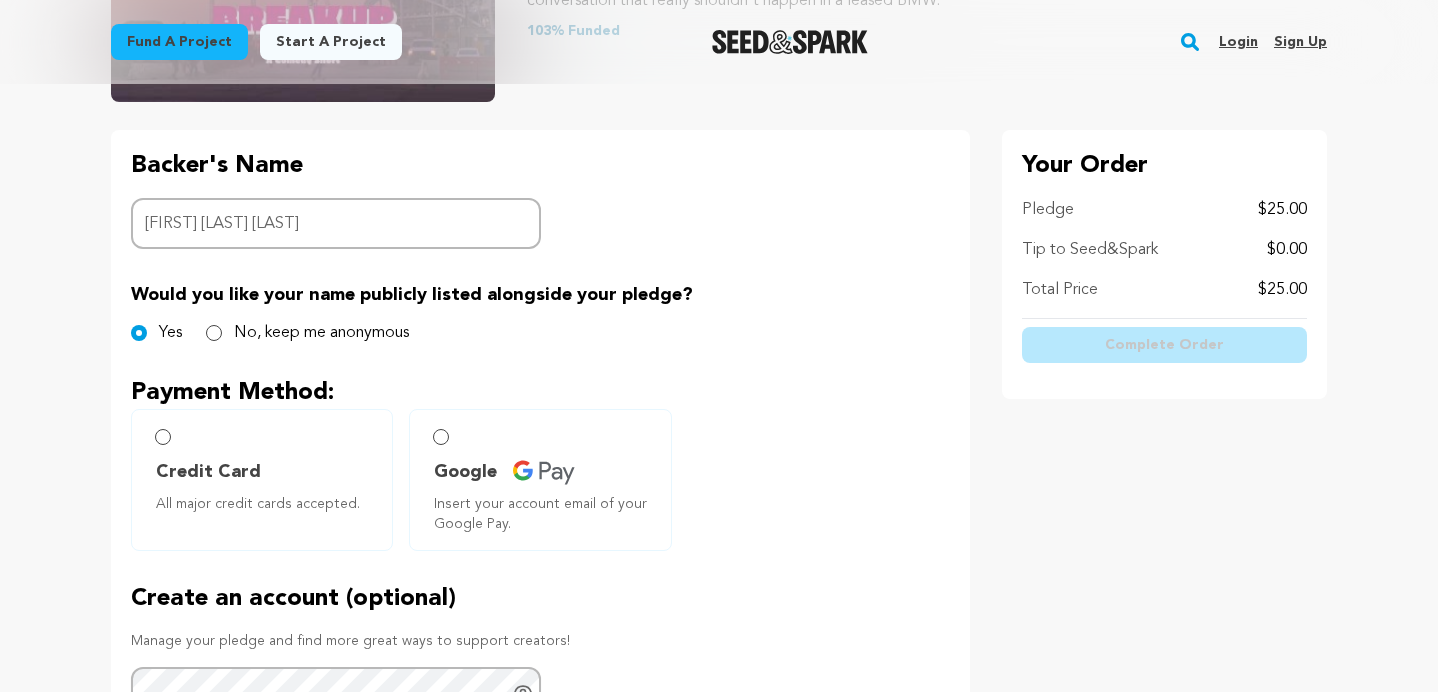 scroll, scrollTop: 390, scrollLeft: 0, axis: vertical 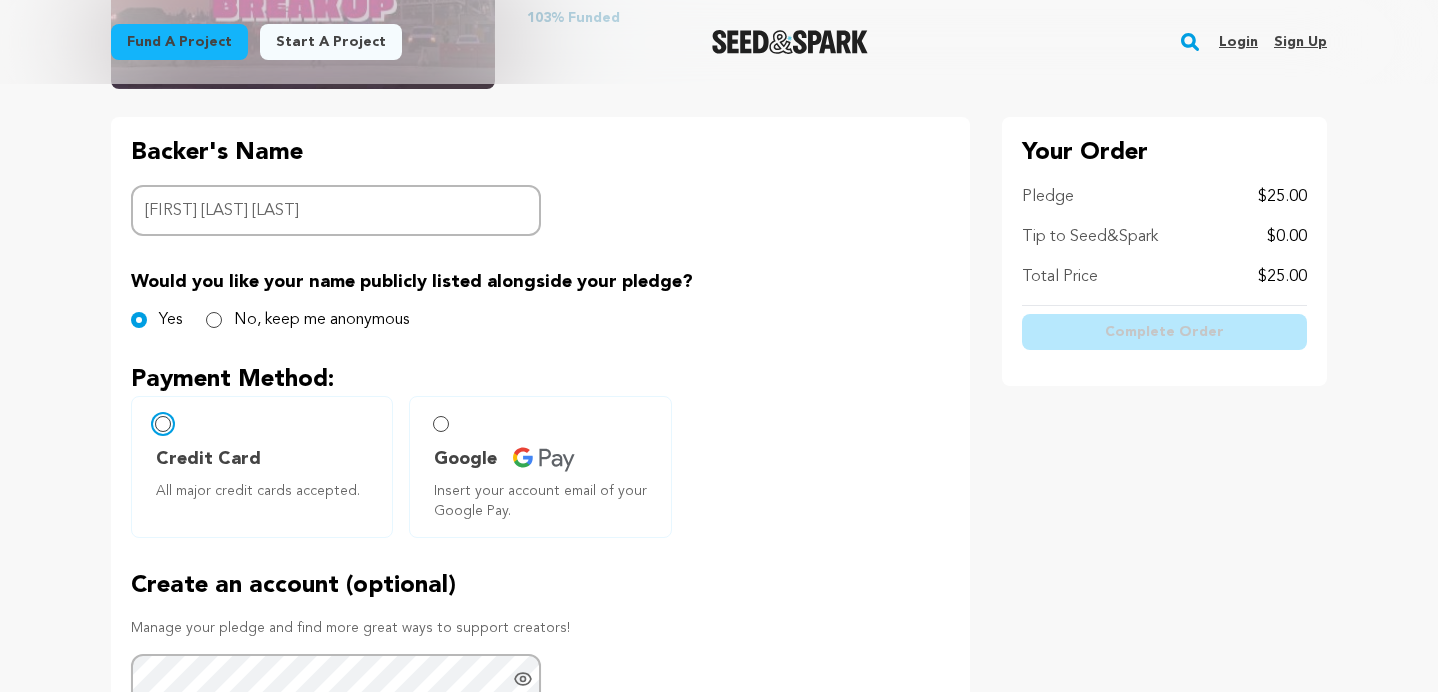 click on "Credit Card
All major credit cards accepted." at bounding box center (163, 424) 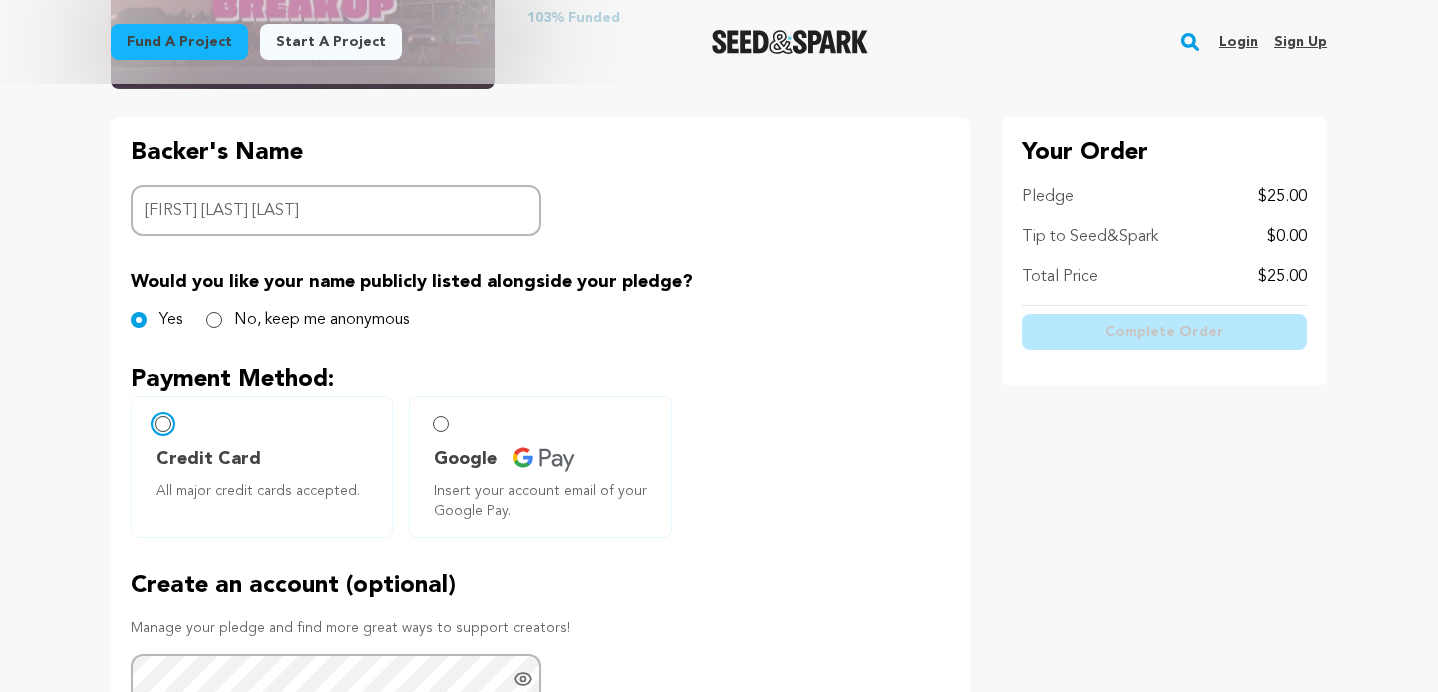 radio on "false" 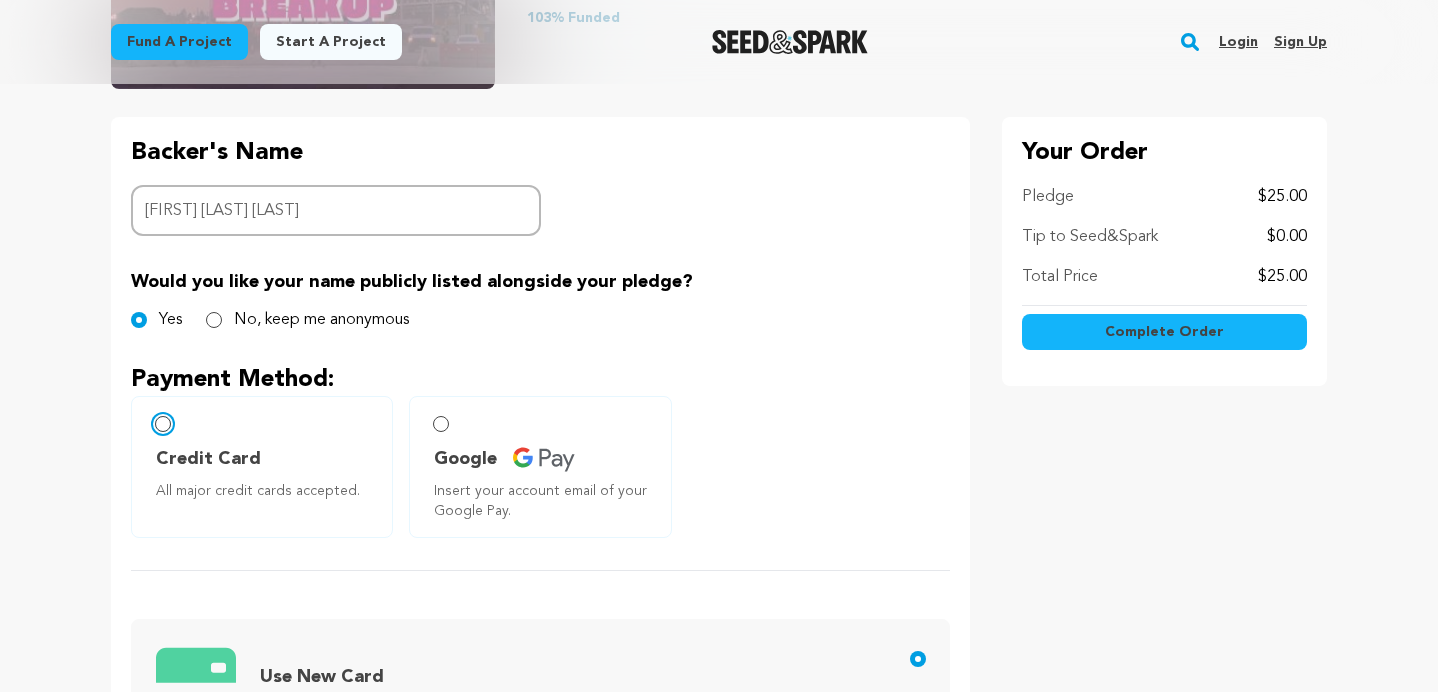 scroll, scrollTop: 615, scrollLeft: 0, axis: vertical 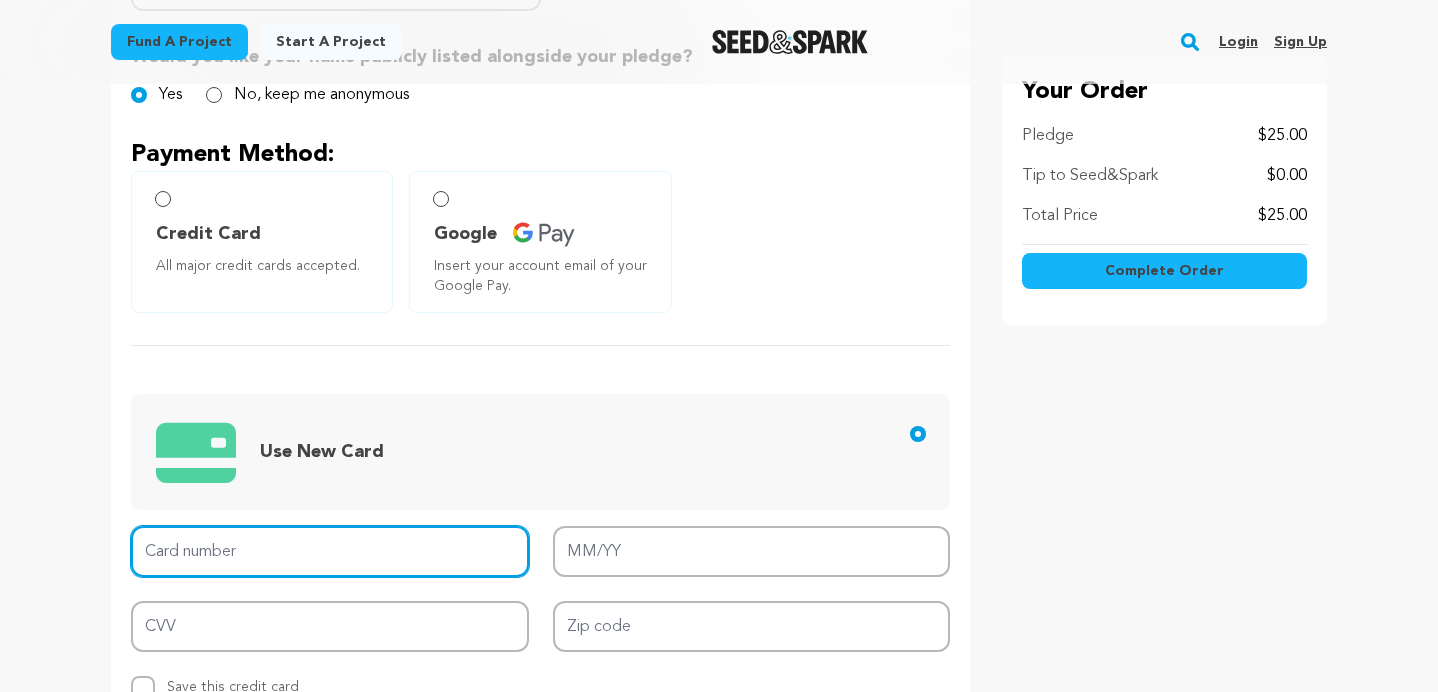 click on "Card number" at bounding box center [330, 551] 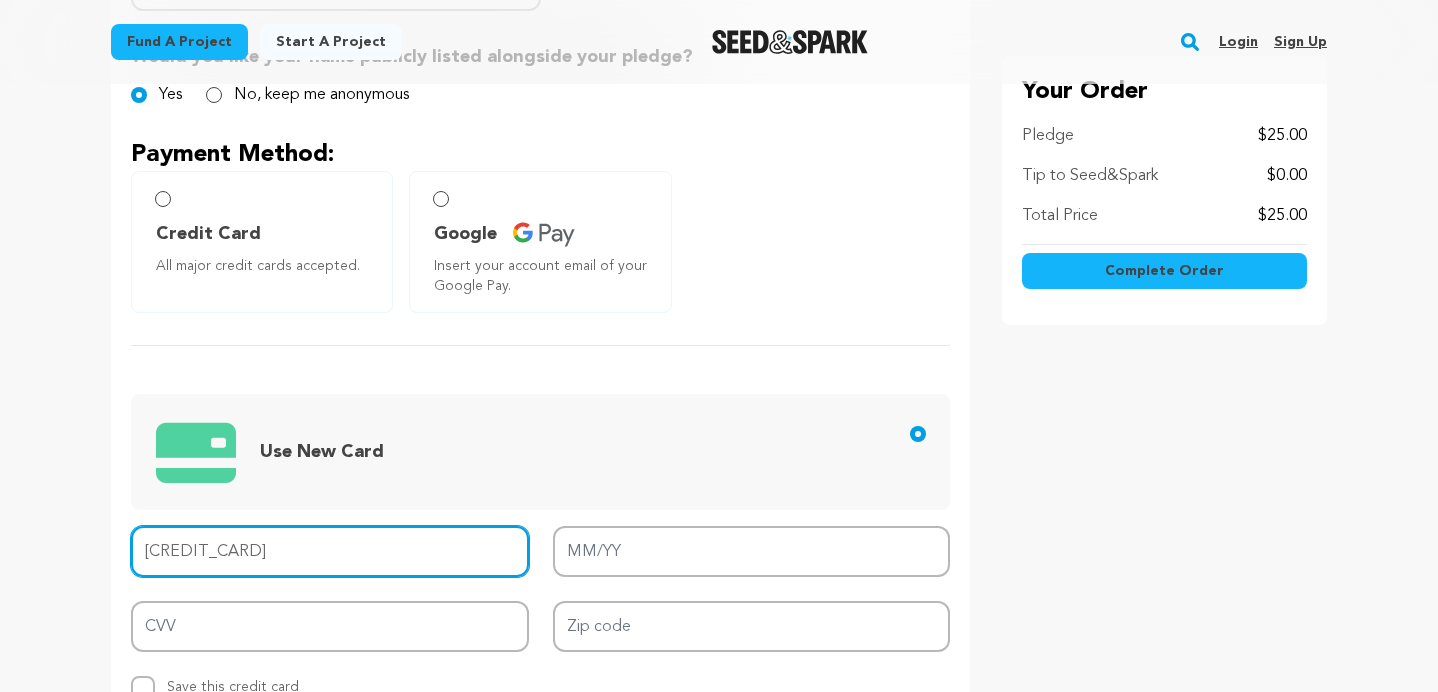 type on "4179 0300 2090 1926" 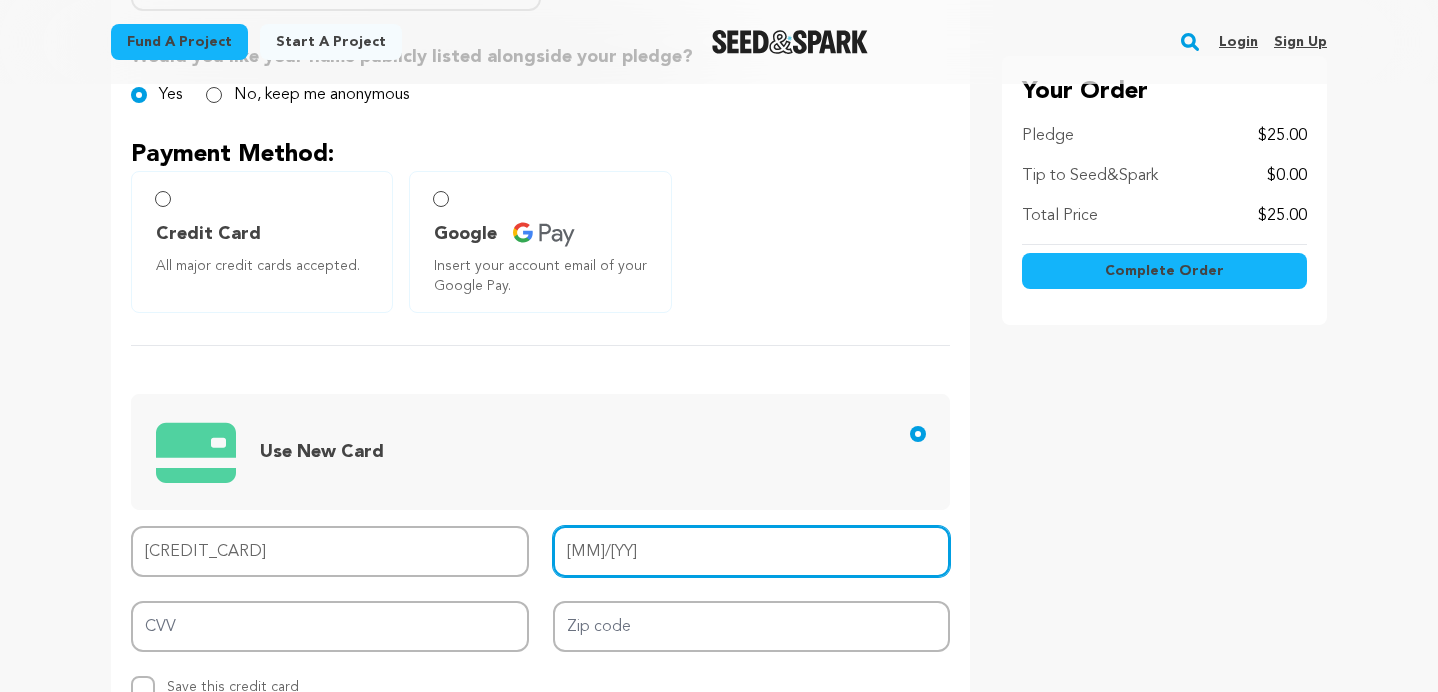 type on "459" 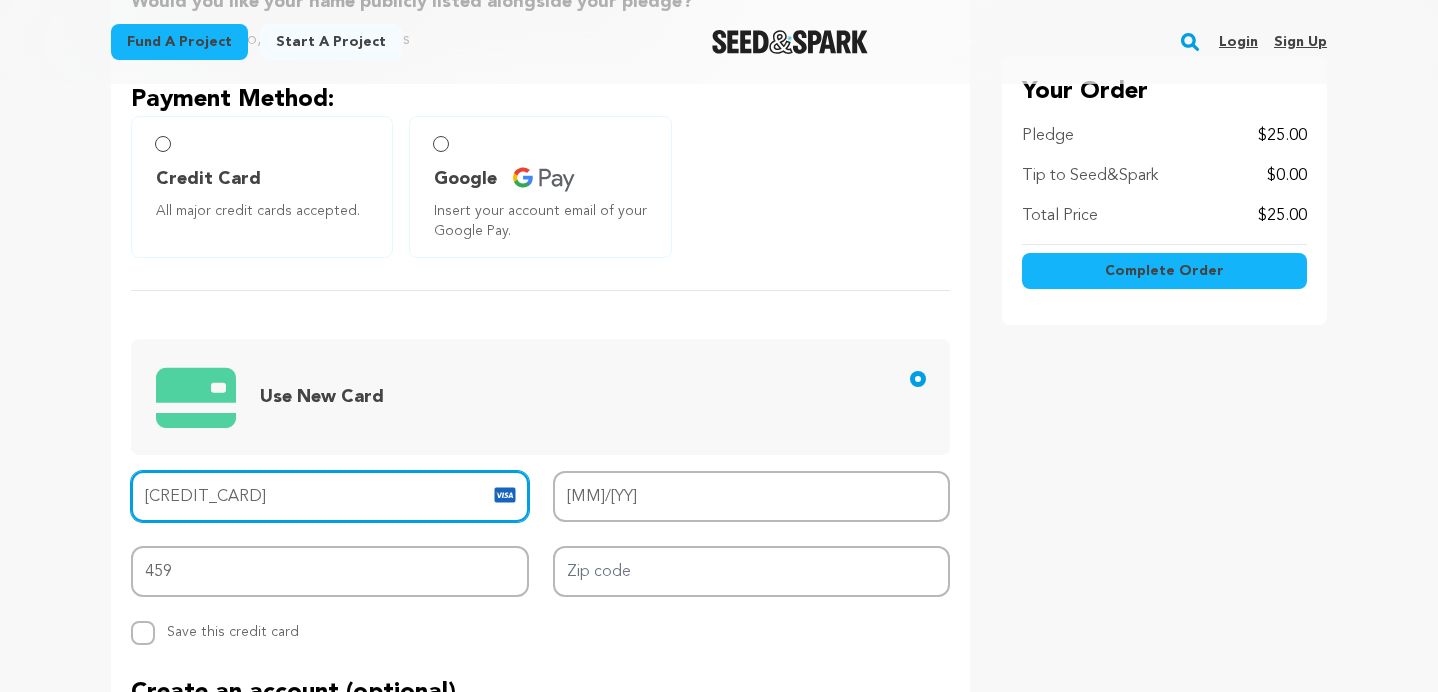 scroll, scrollTop: 717, scrollLeft: 0, axis: vertical 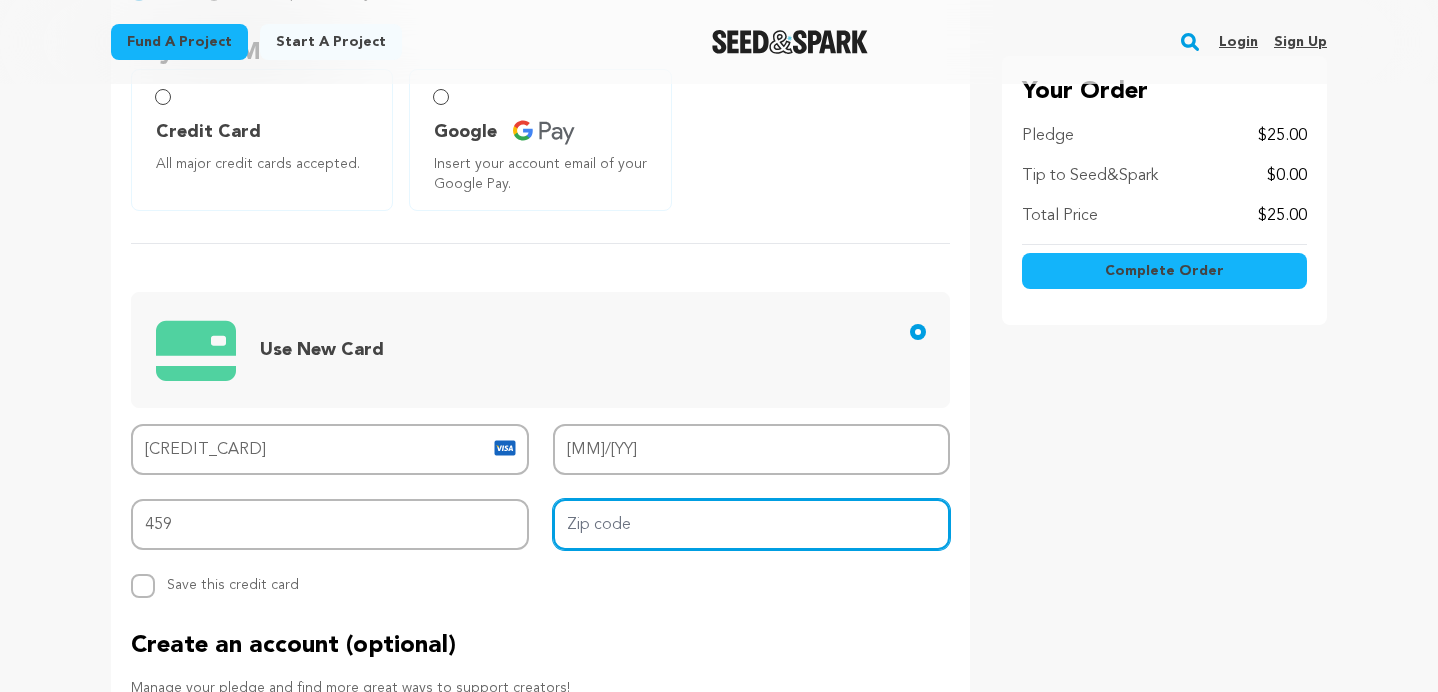 click on "Zip code" at bounding box center (752, 524) 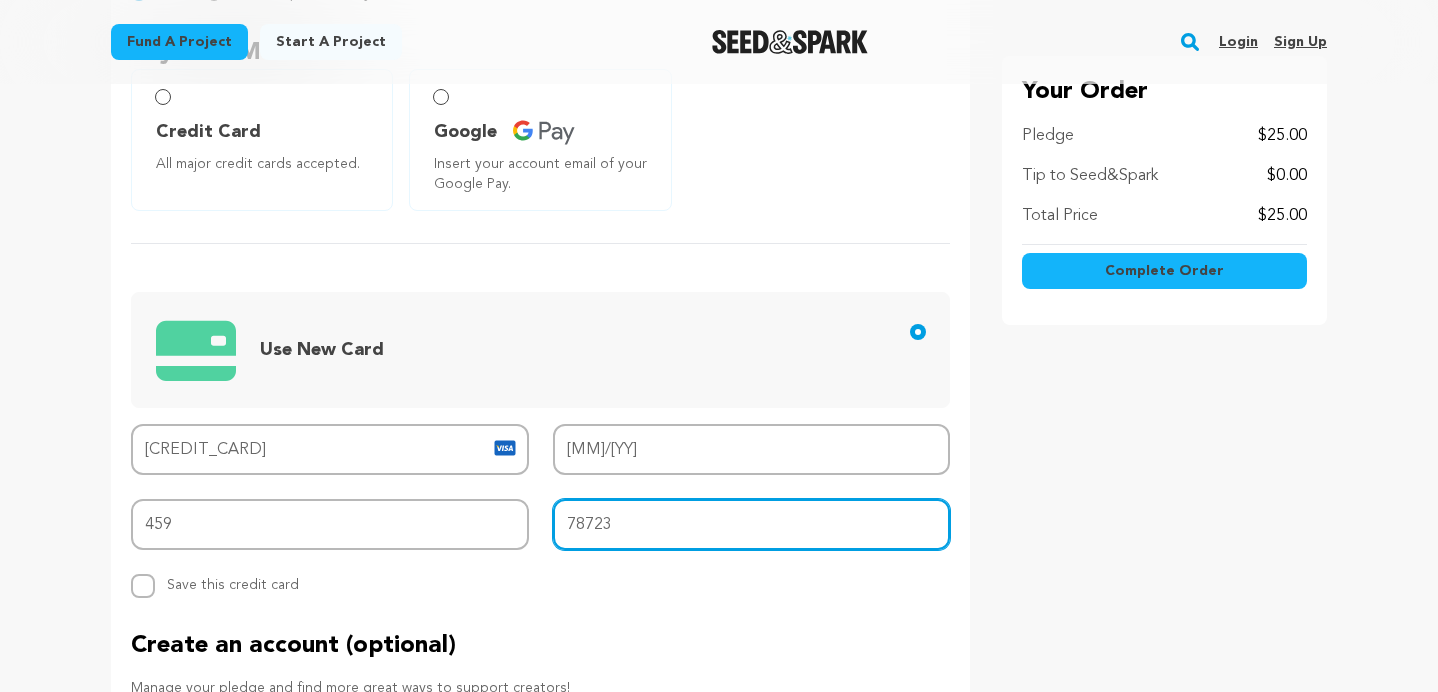 type on "78723" 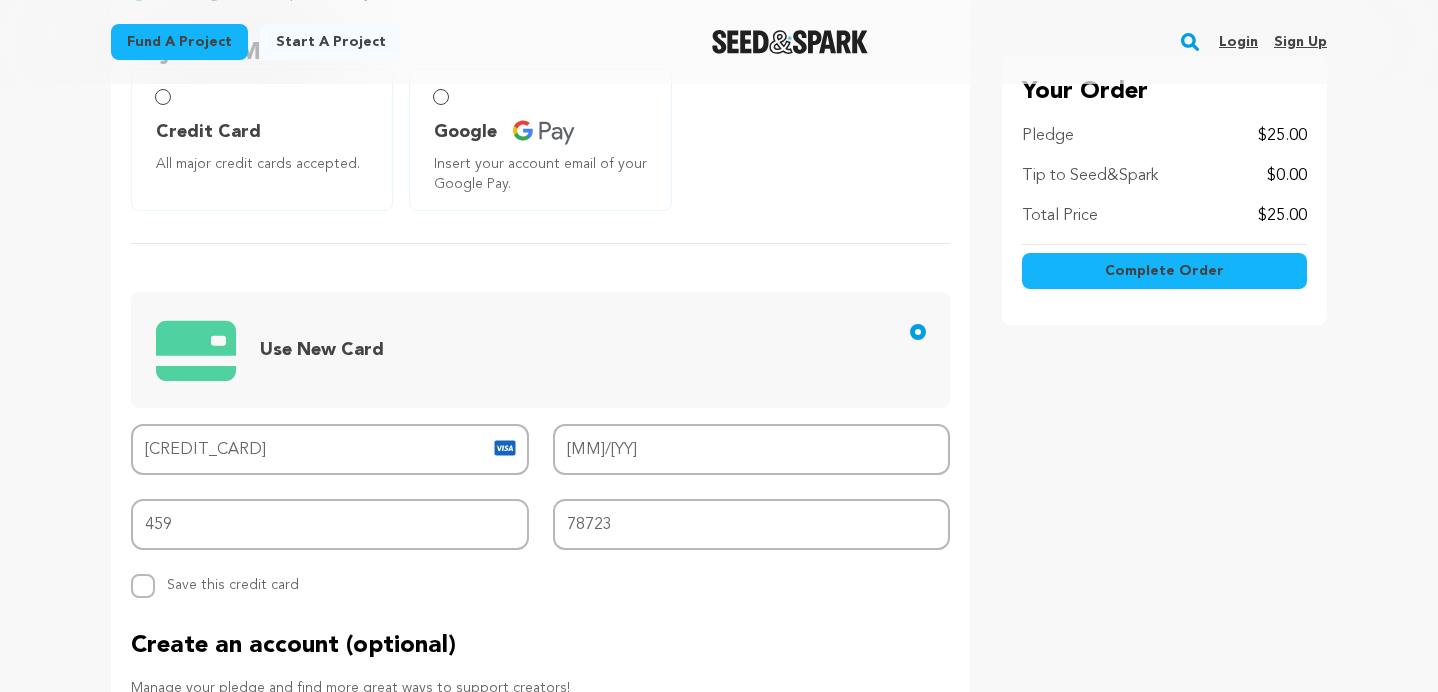 click on "Backer's Name
Backer Name
Aaron Durlauf Wilder
Would you like your name publicly listed alongside your pledge?
Yes
No, keep me anonymous
Payment Method:" at bounding box center [540, 374] 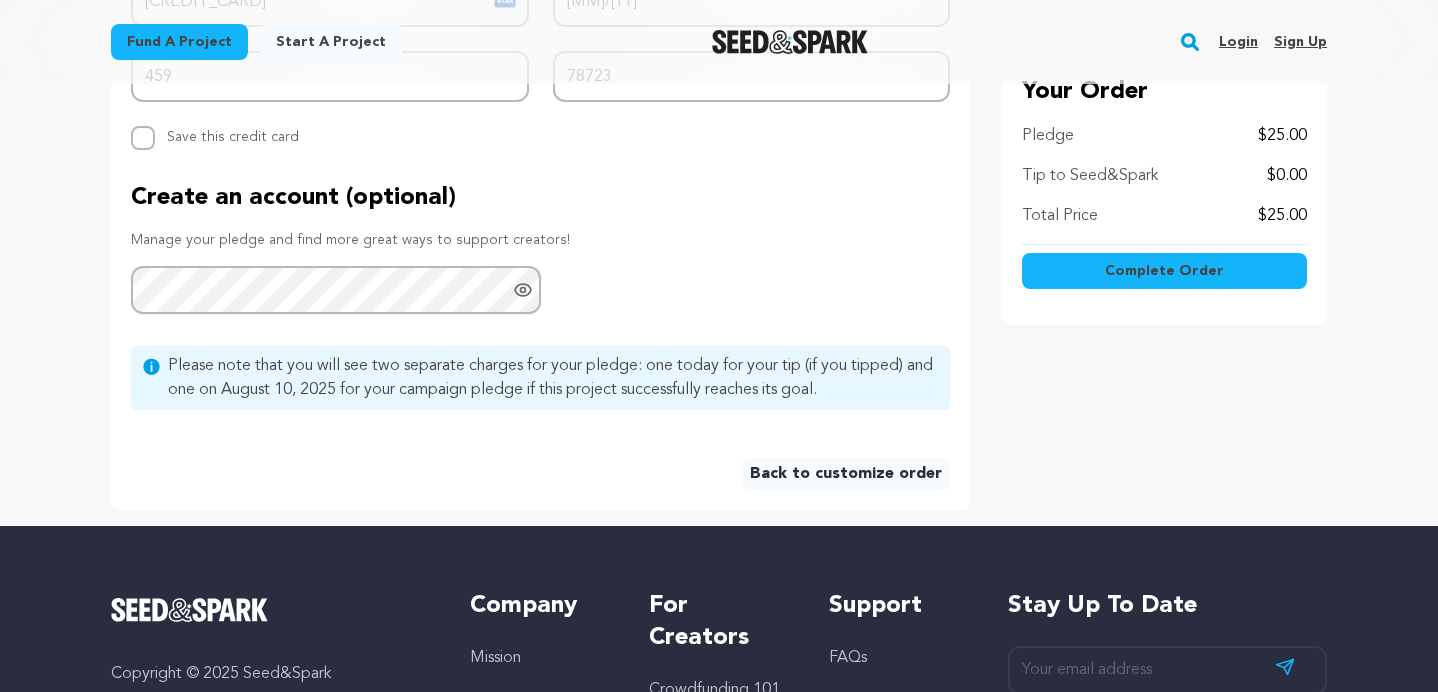 scroll, scrollTop: 965, scrollLeft: 0, axis: vertical 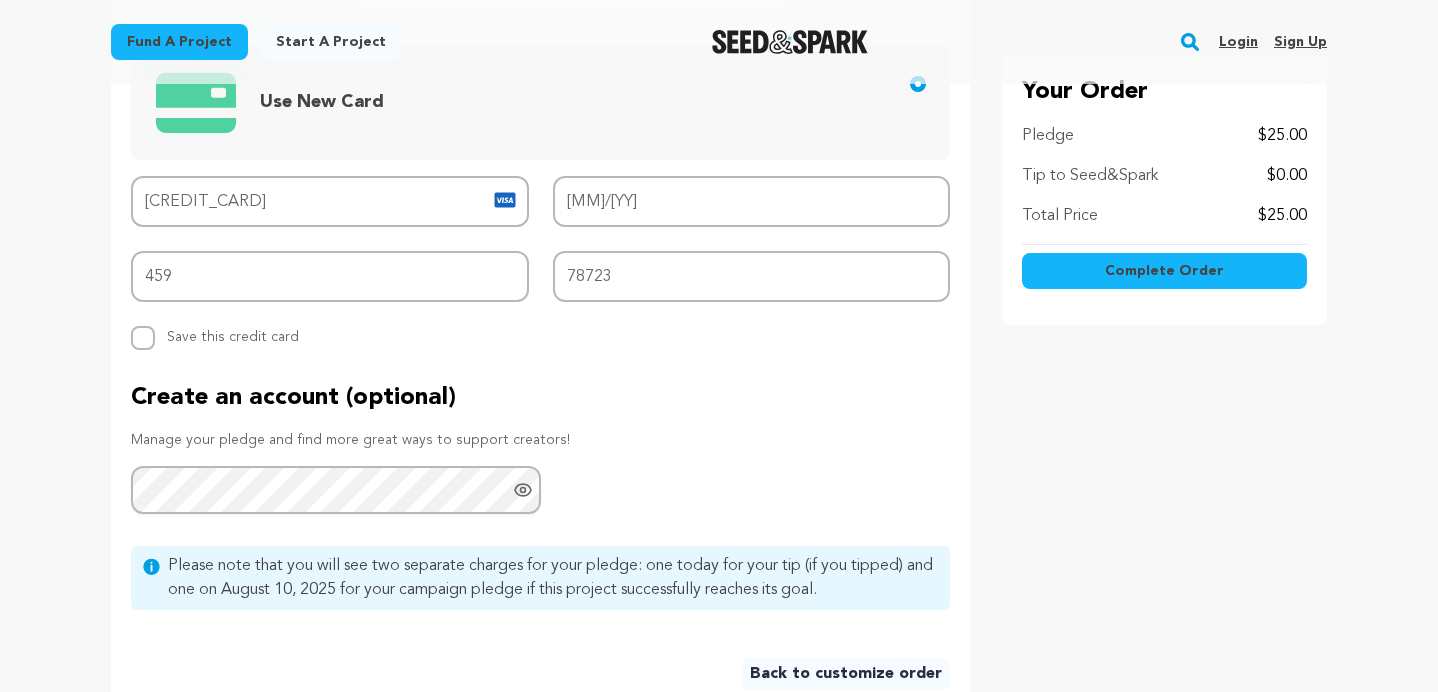 click on "Complete Order" at bounding box center [1164, 271] 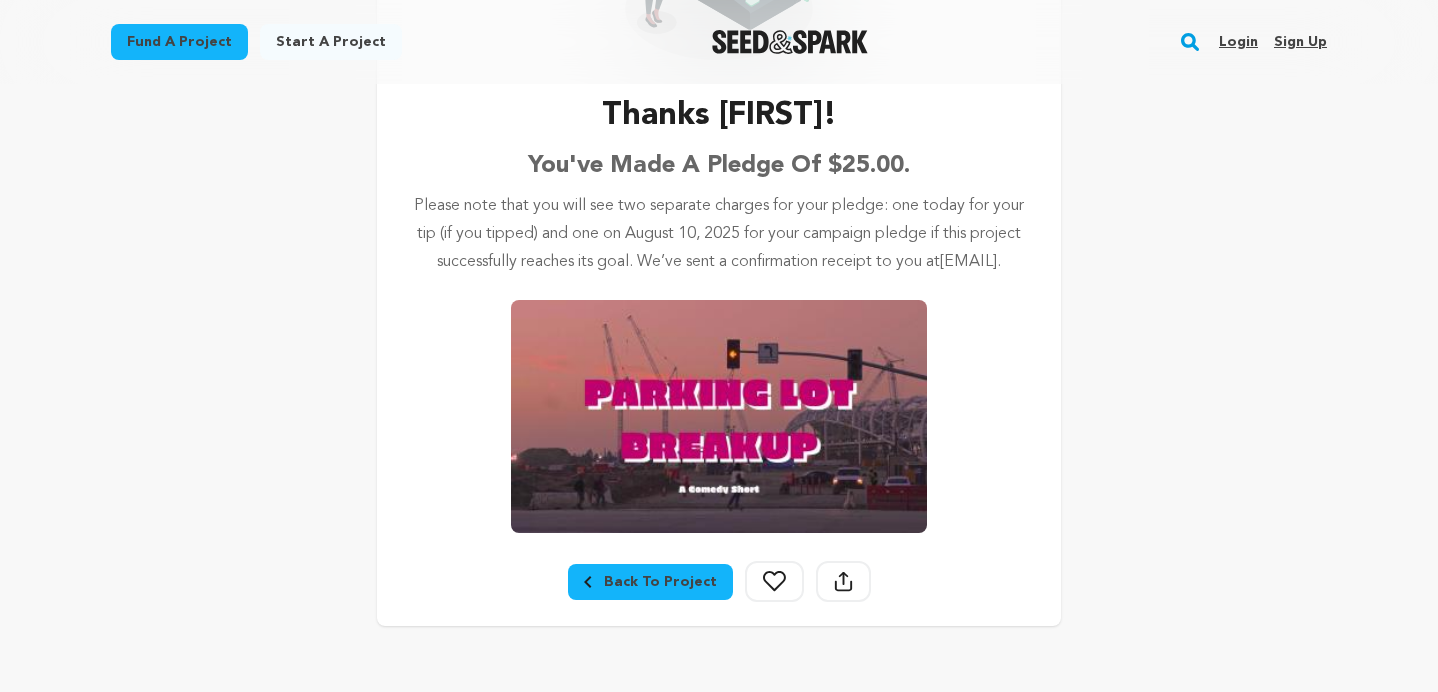 scroll, scrollTop: 0, scrollLeft: 0, axis: both 